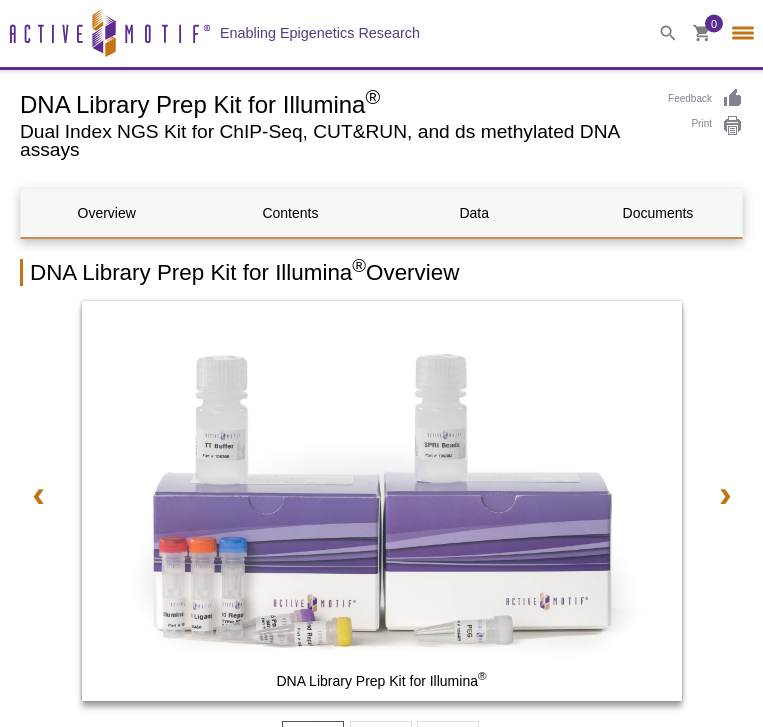 scroll, scrollTop: 0, scrollLeft: 0, axis: both 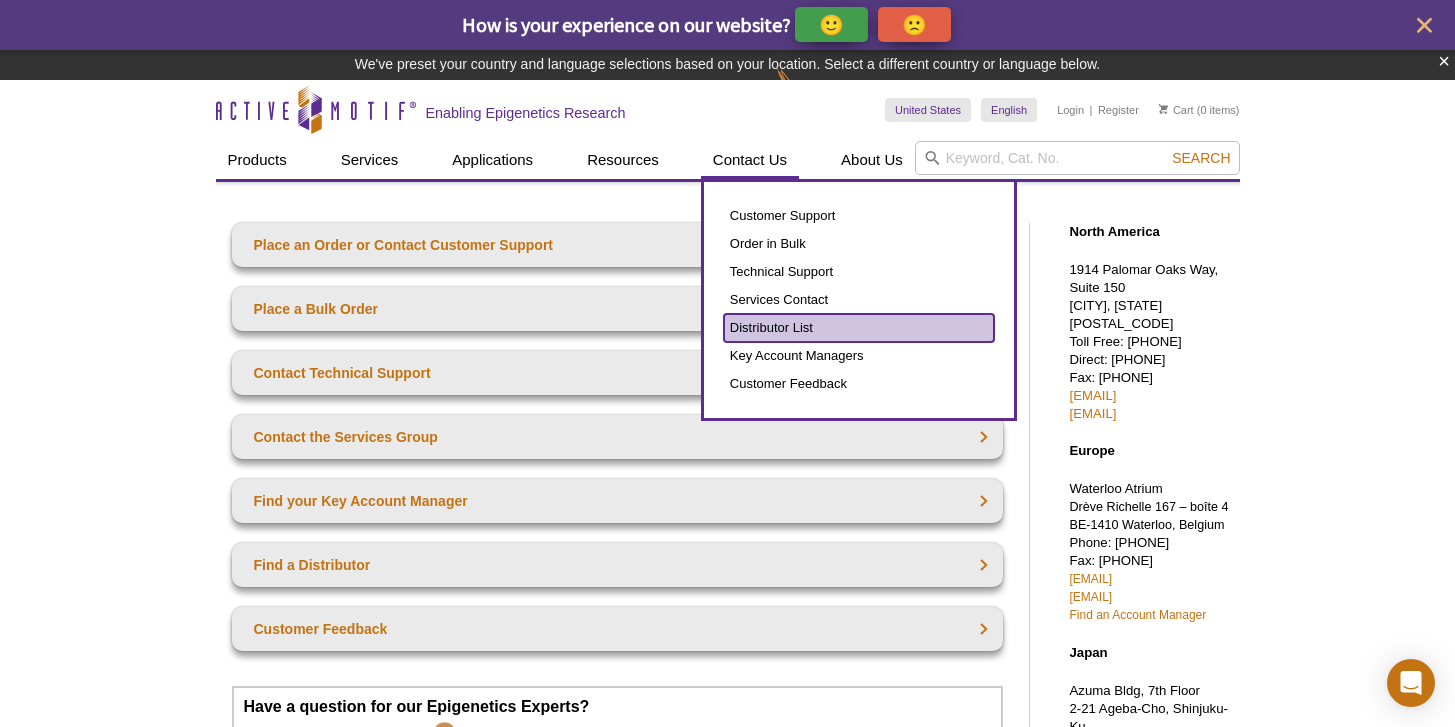 click on "Distributor List" at bounding box center (859, 328) 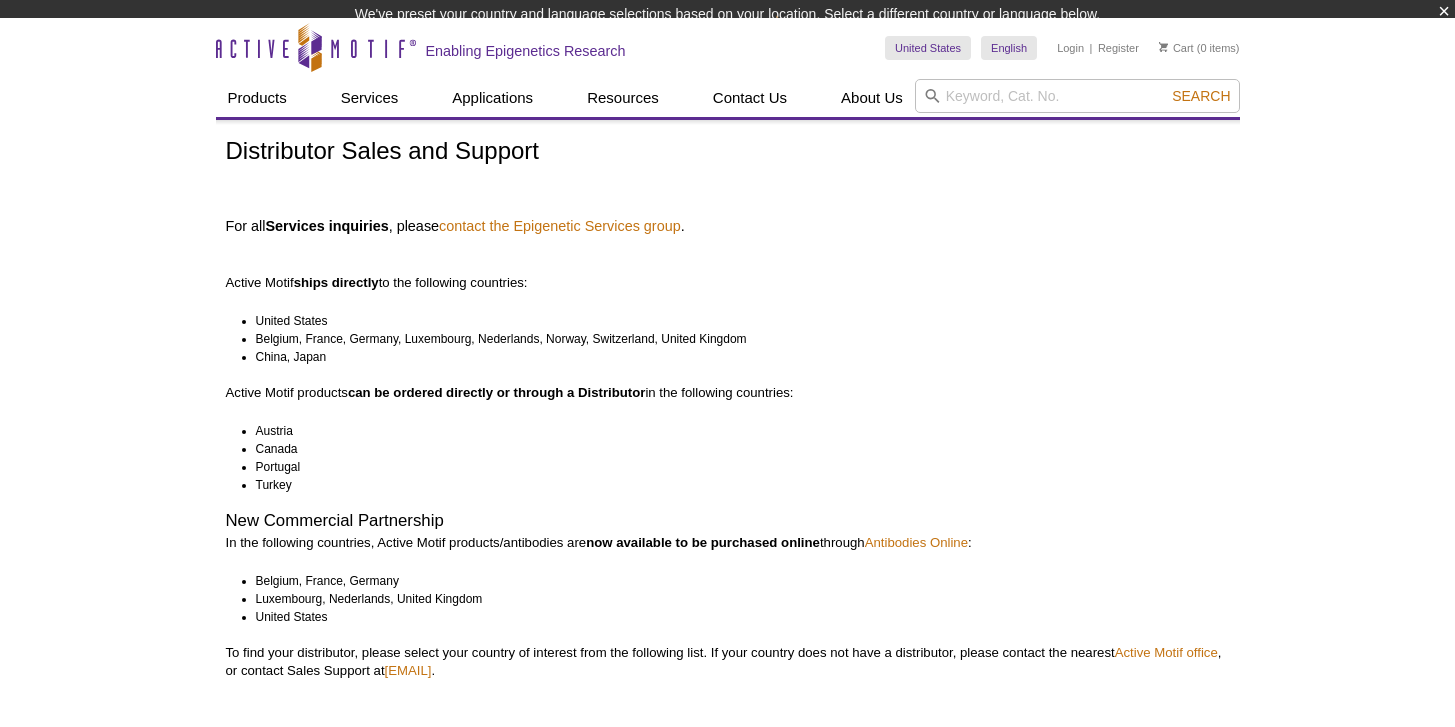 scroll, scrollTop: 0, scrollLeft: 0, axis: both 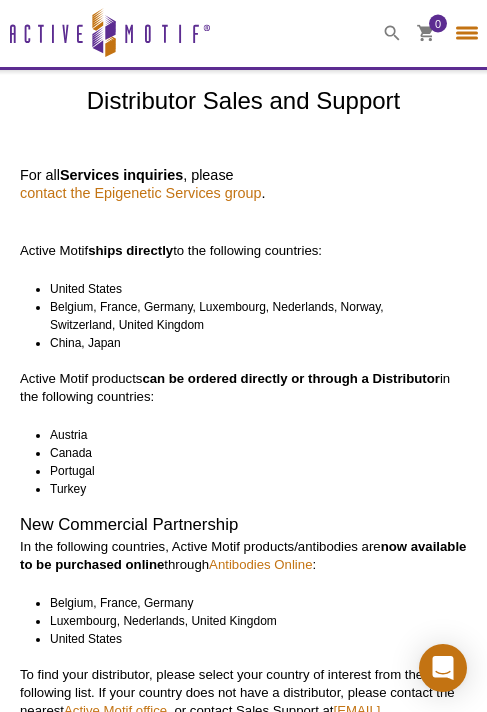 select on "United States" 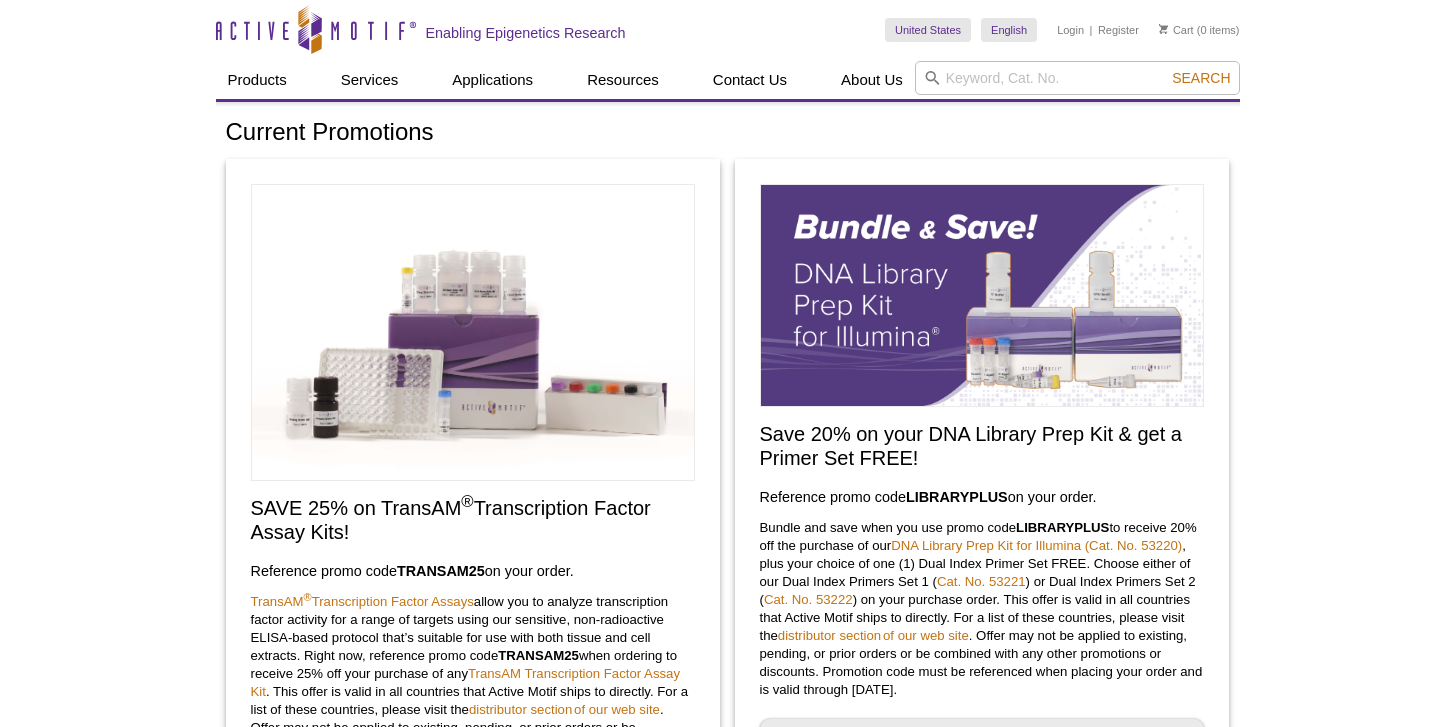 scroll, scrollTop: 0, scrollLeft: 0, axis: both 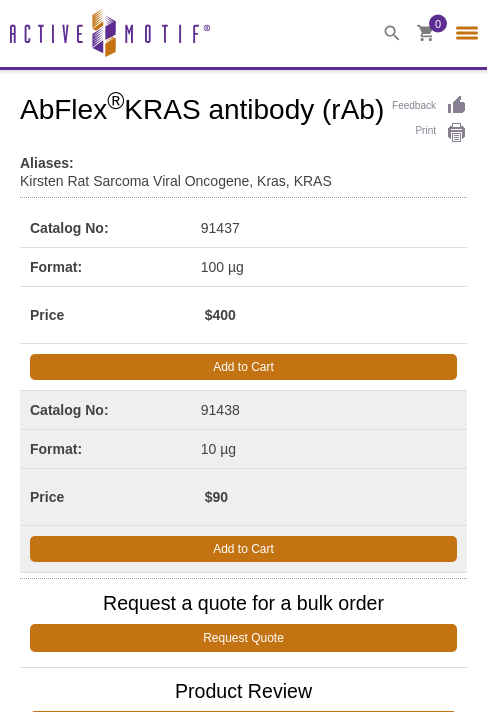 select on "United States" 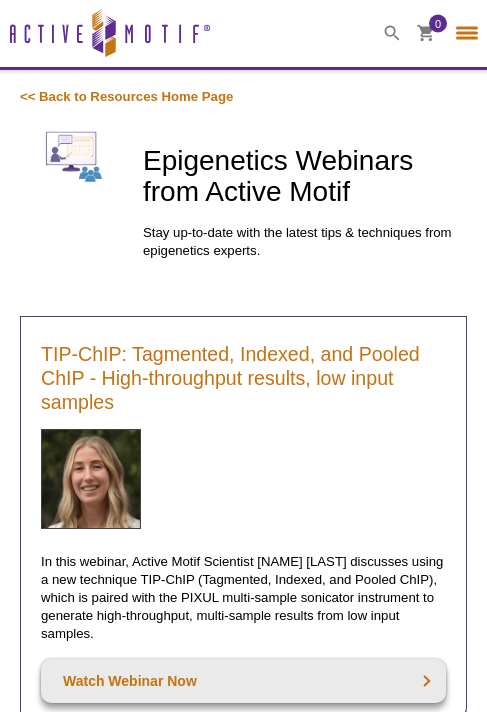 select on "United States" 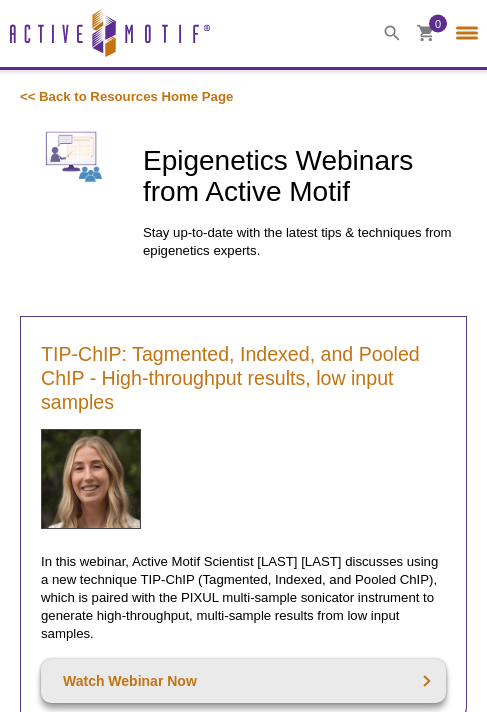 select on "United States" 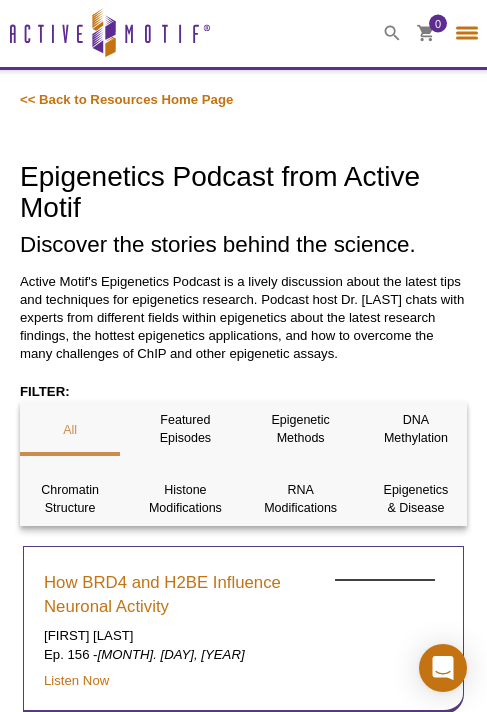 select on "United States" 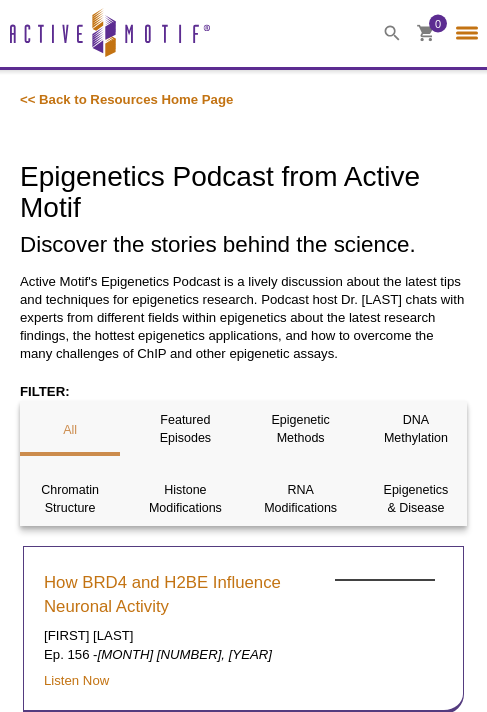 select on "United States" 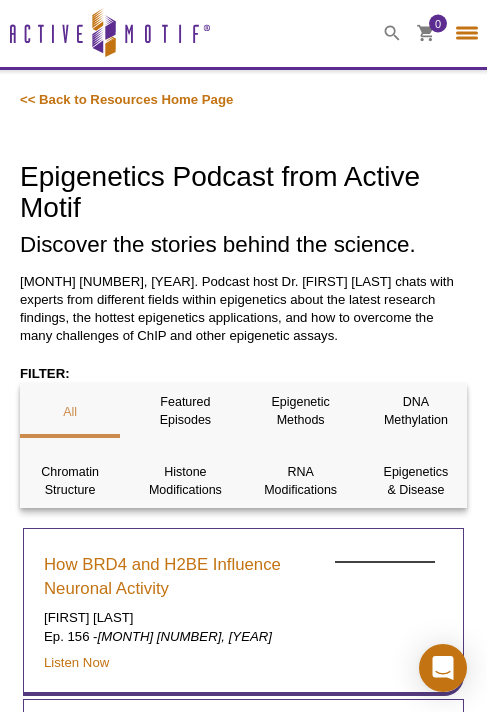 select on "United States" 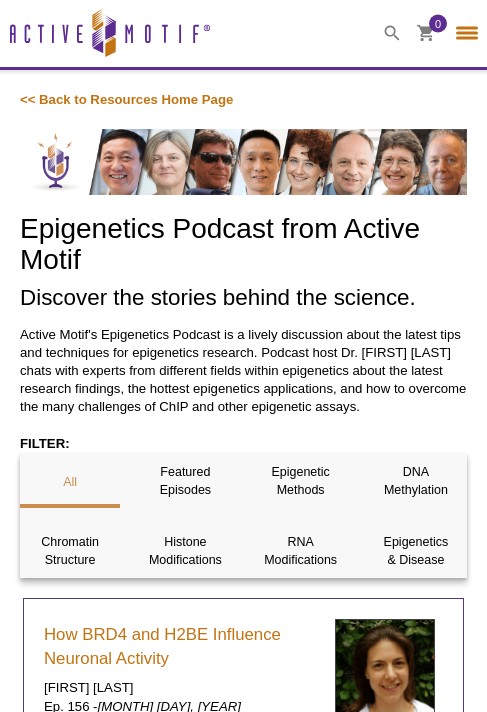 select on "United States" 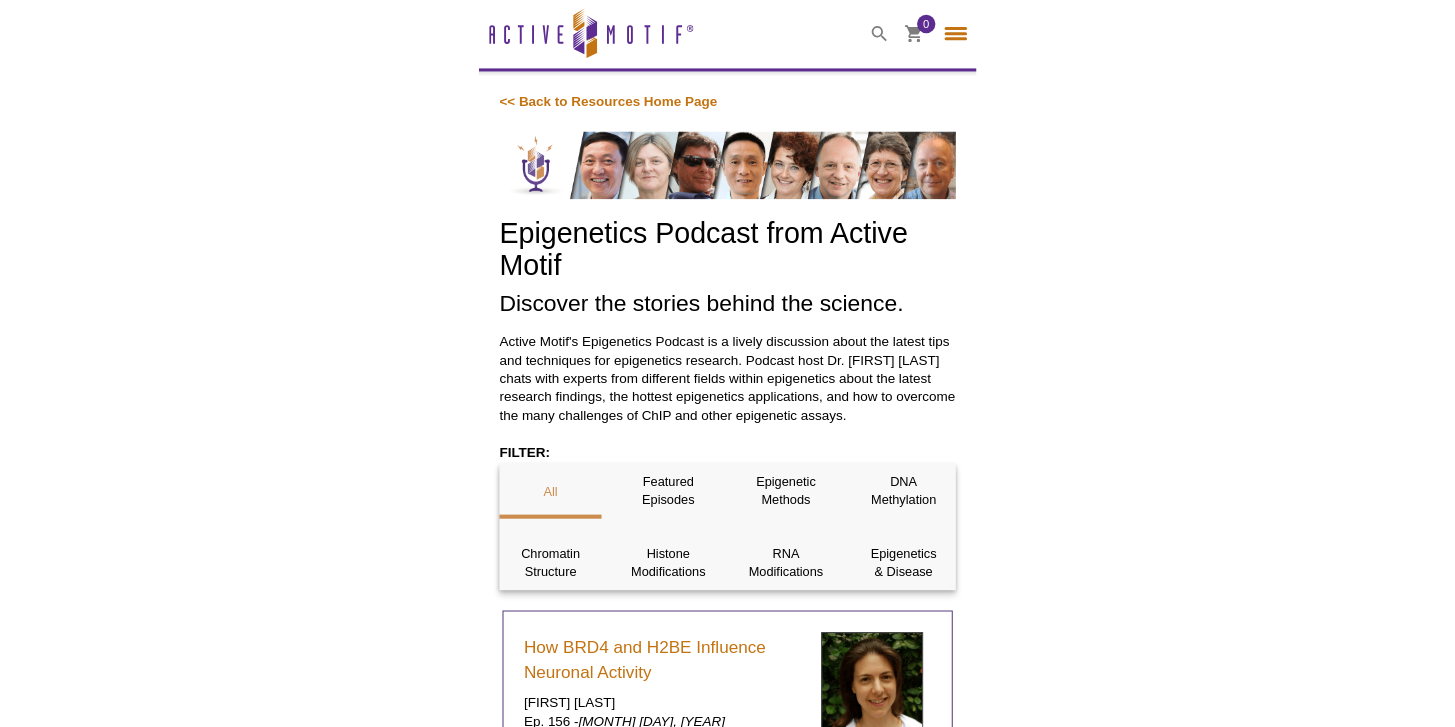 scroll, scrollTop: 0, scrollLeft: 0, axis: both 